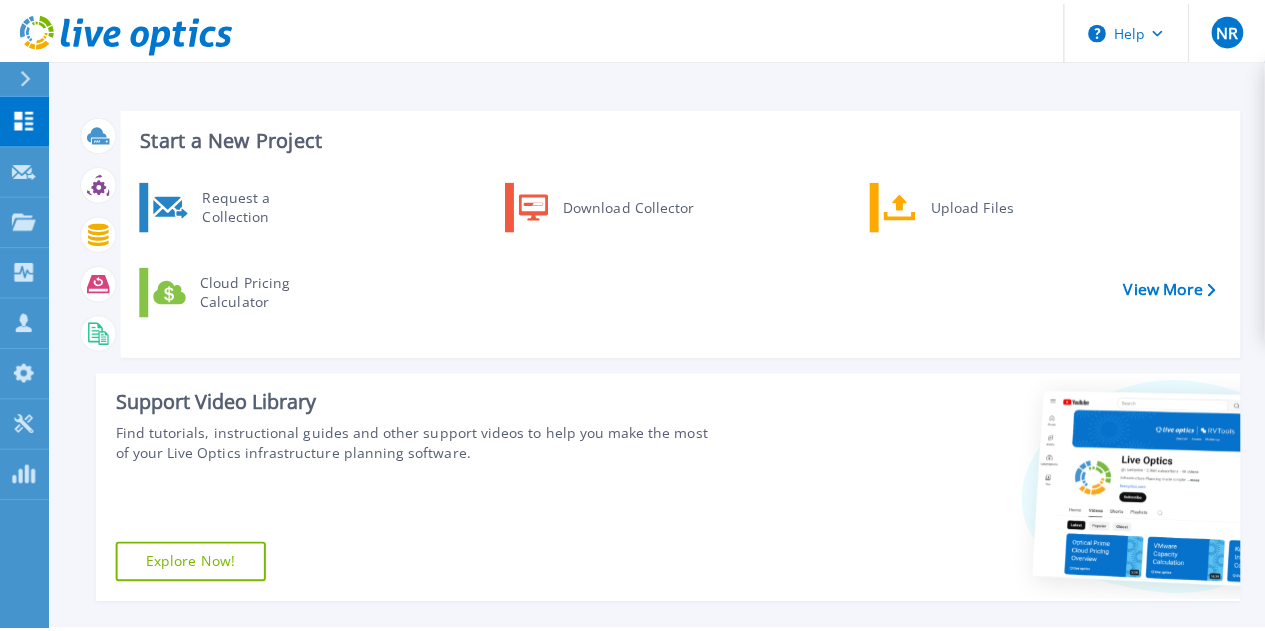 scroll, scrollTop: 0, scrollLeft: 0, axis: both 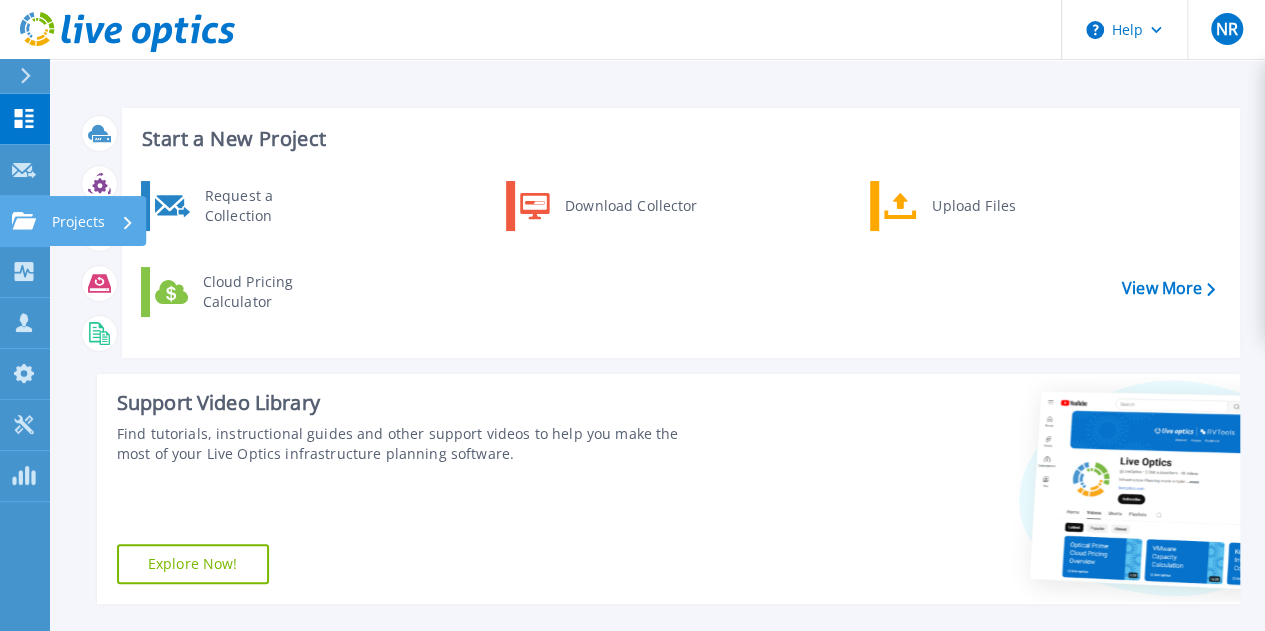 click 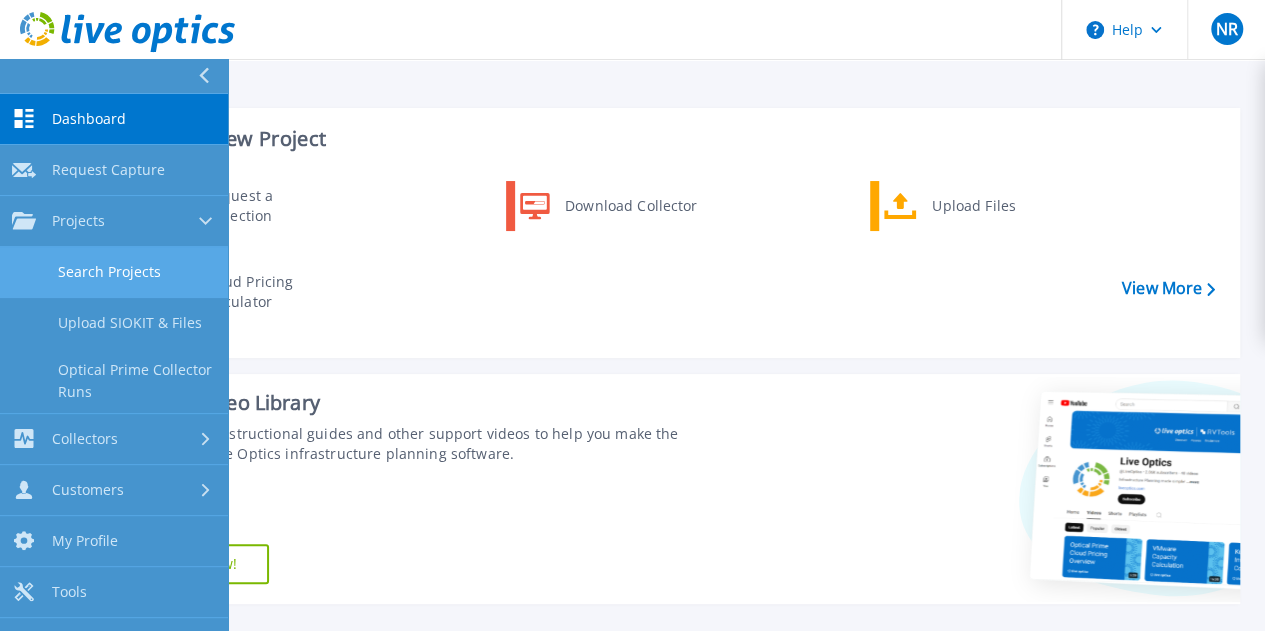 click on "Search Projects" at bounding box center [114, 272] 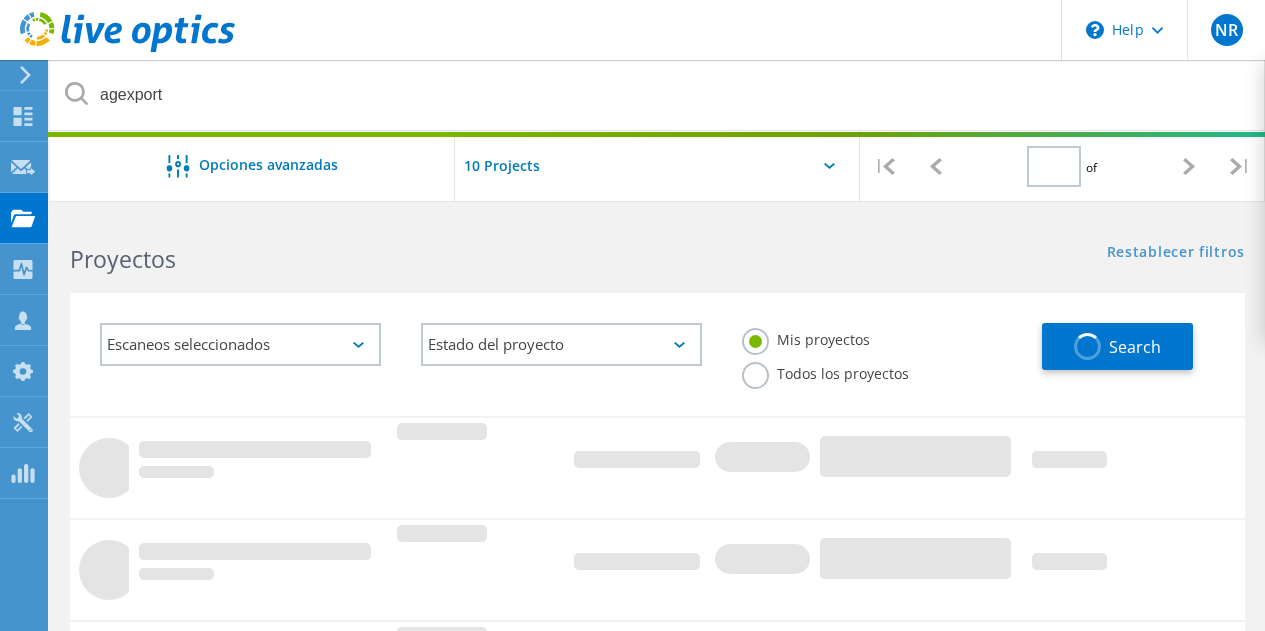 scroll, scrollTop: 0, scrollLeft: 0, axis: both 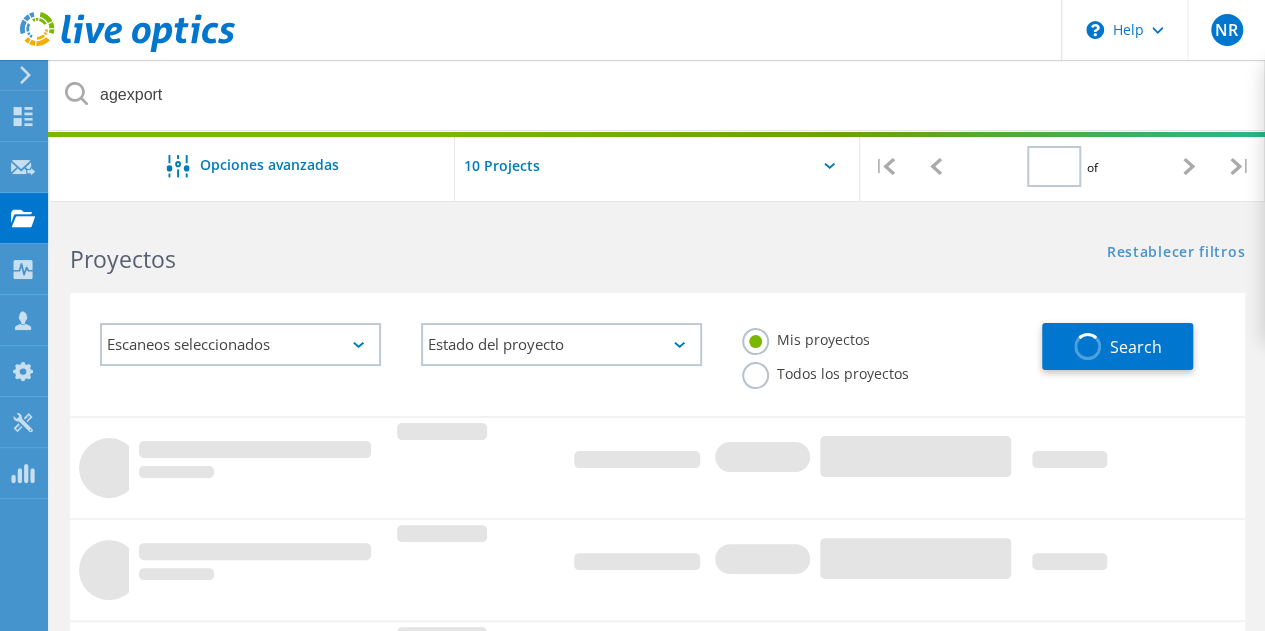 type on "1" 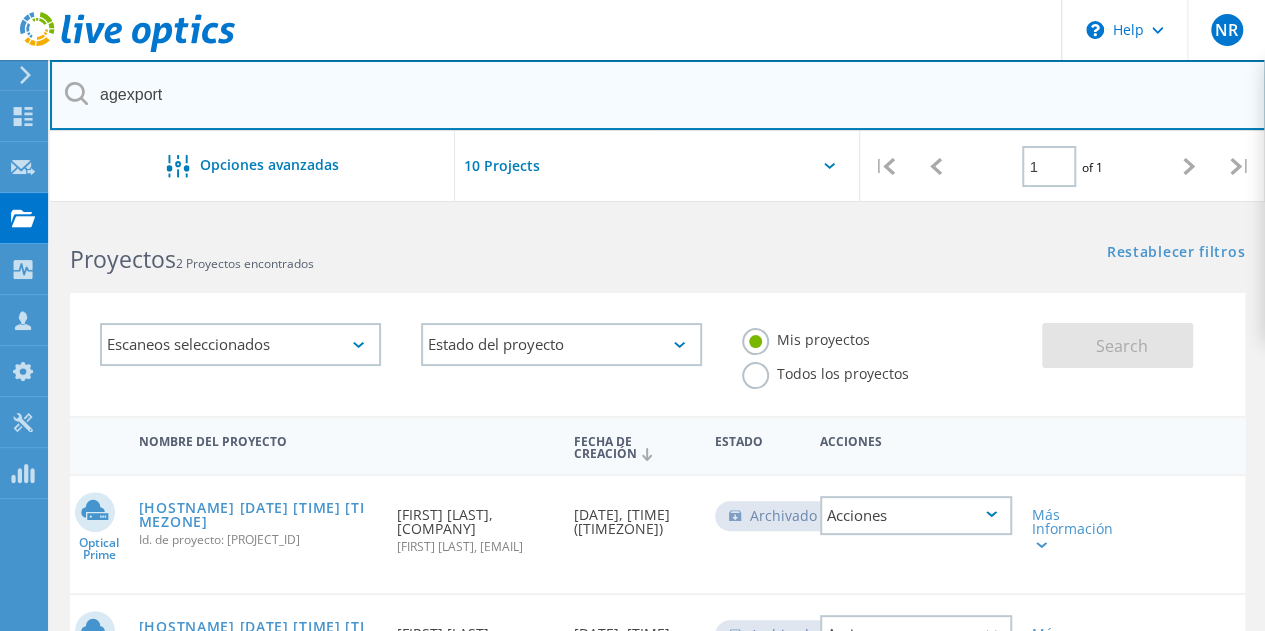 click on "agexport" at bounding box center (658, 95) 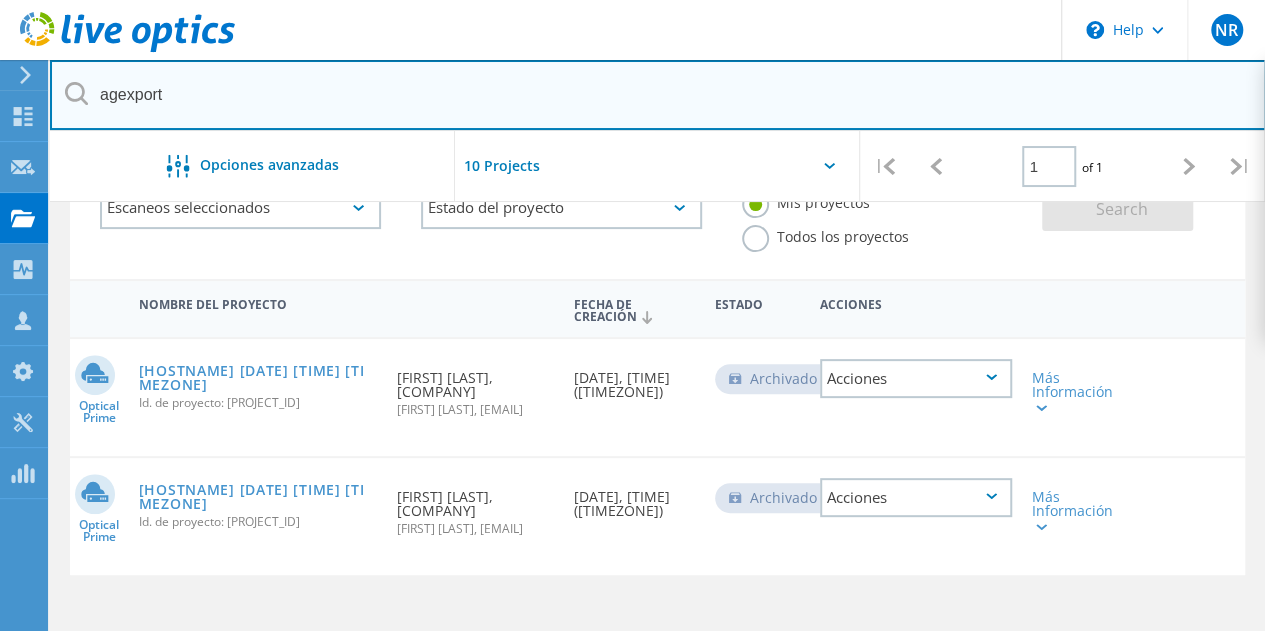 scroll, scrollTop: 160, scrollLeft: 0, axis: vertical 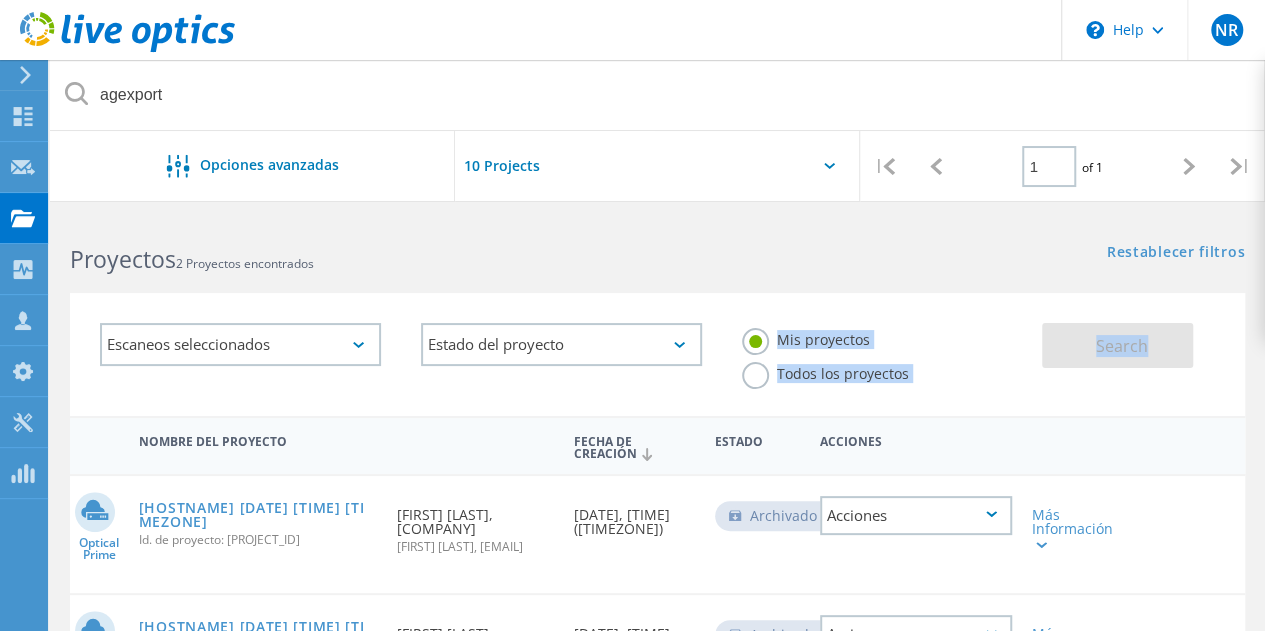 drag, startPoint x: 1254, startPoint y: 133, endPoint x: 1276, endPoint y: 212, distance: 82.006096 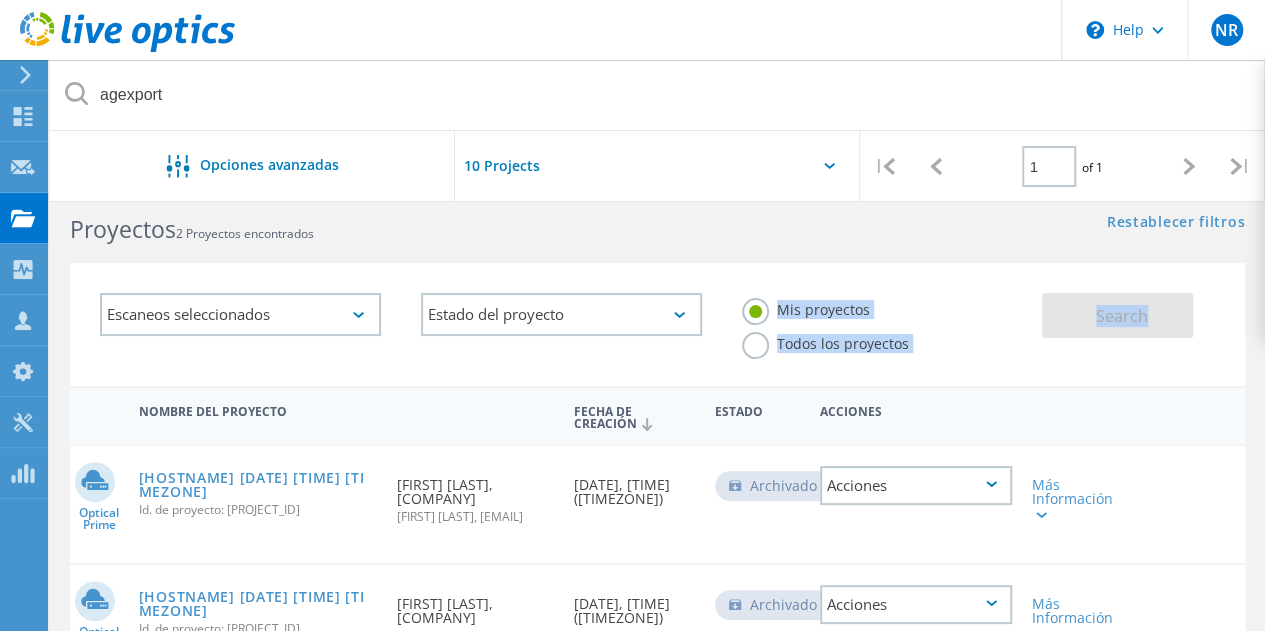 scroll, scrollTop: 0, scrollLeft: 0, axis: both 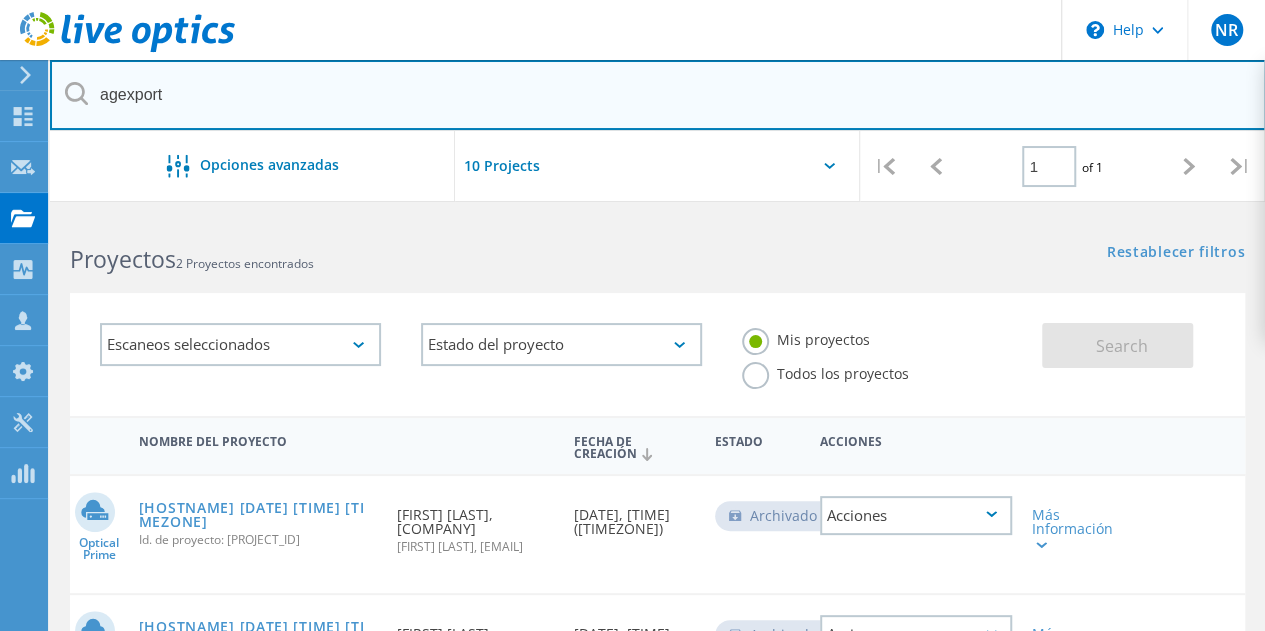 click on "agexport" at bounding box center [658, 95] 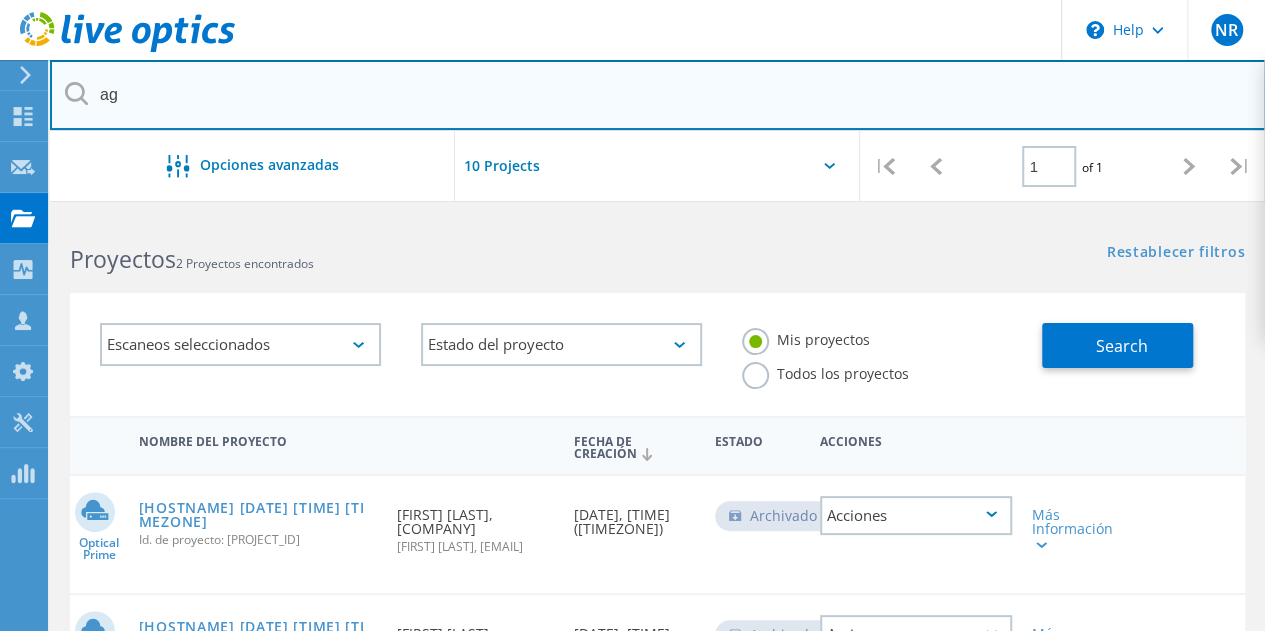 type on "a" 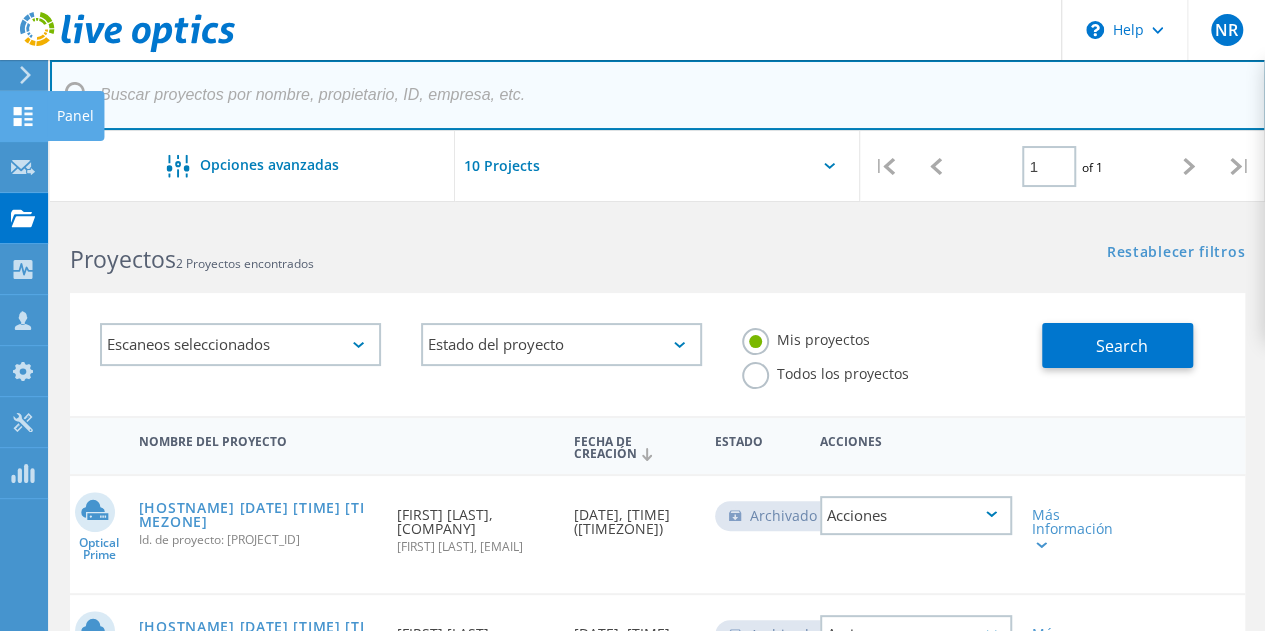 type 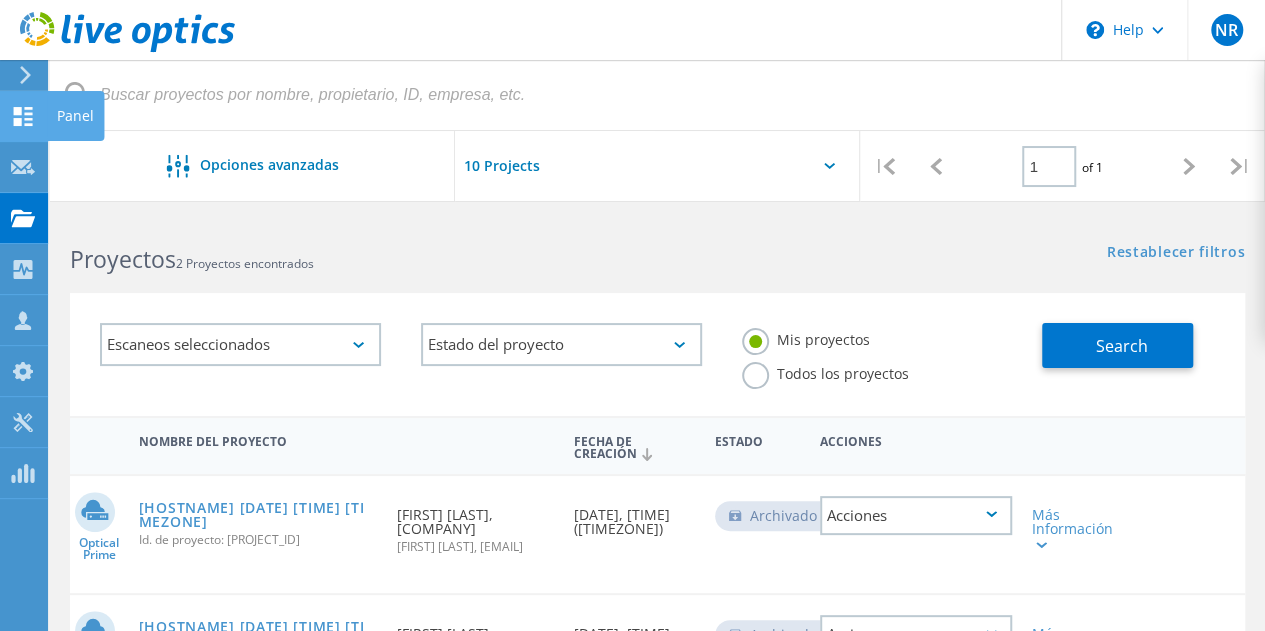 click on "Panel" at bounding box center (-66, 116) 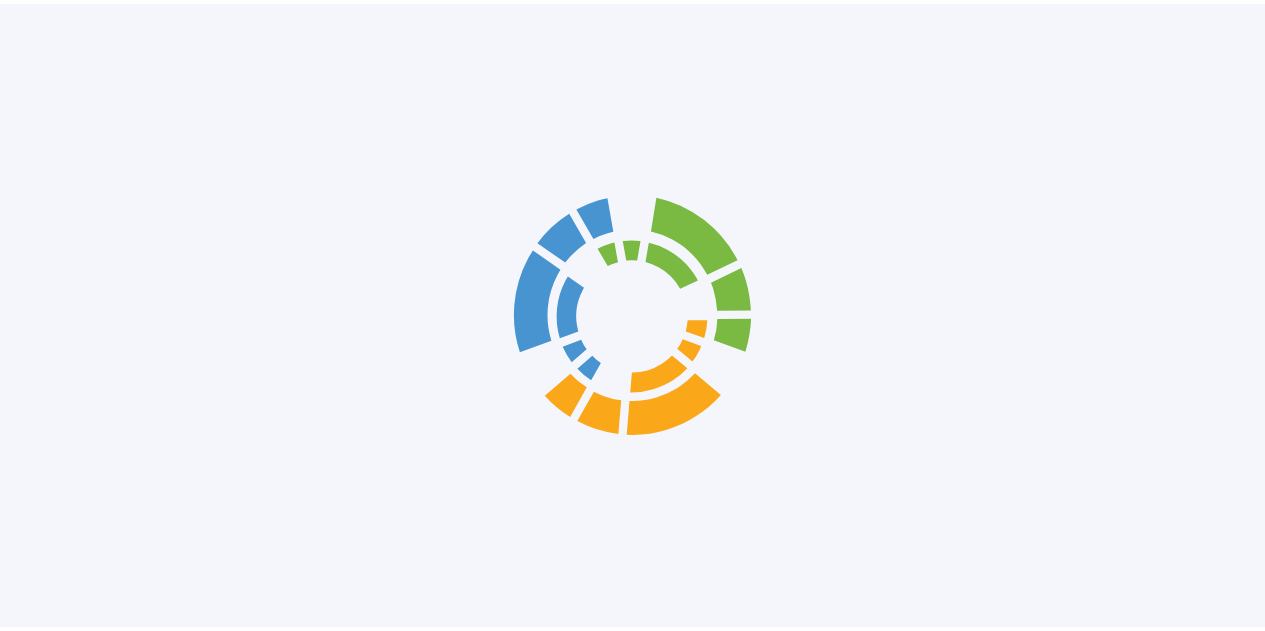 scroll, scrollTop: 0, scrollLeft: 0, axis: both 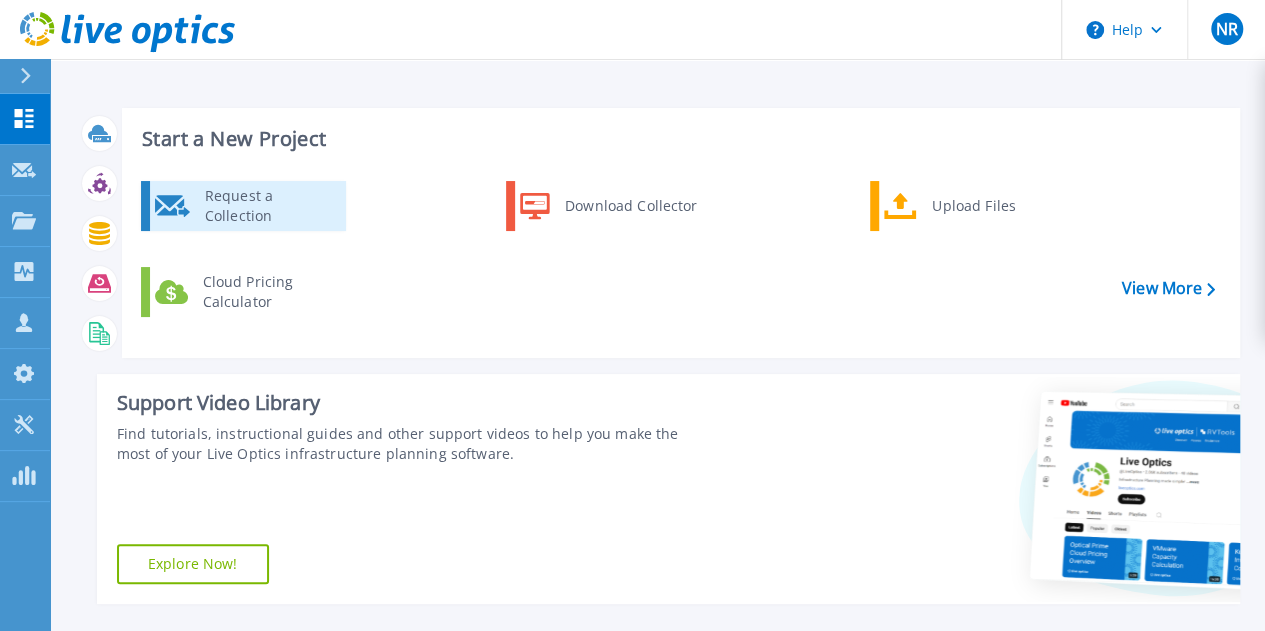 click on "Request a Collection" at bounding box center (268, 206) 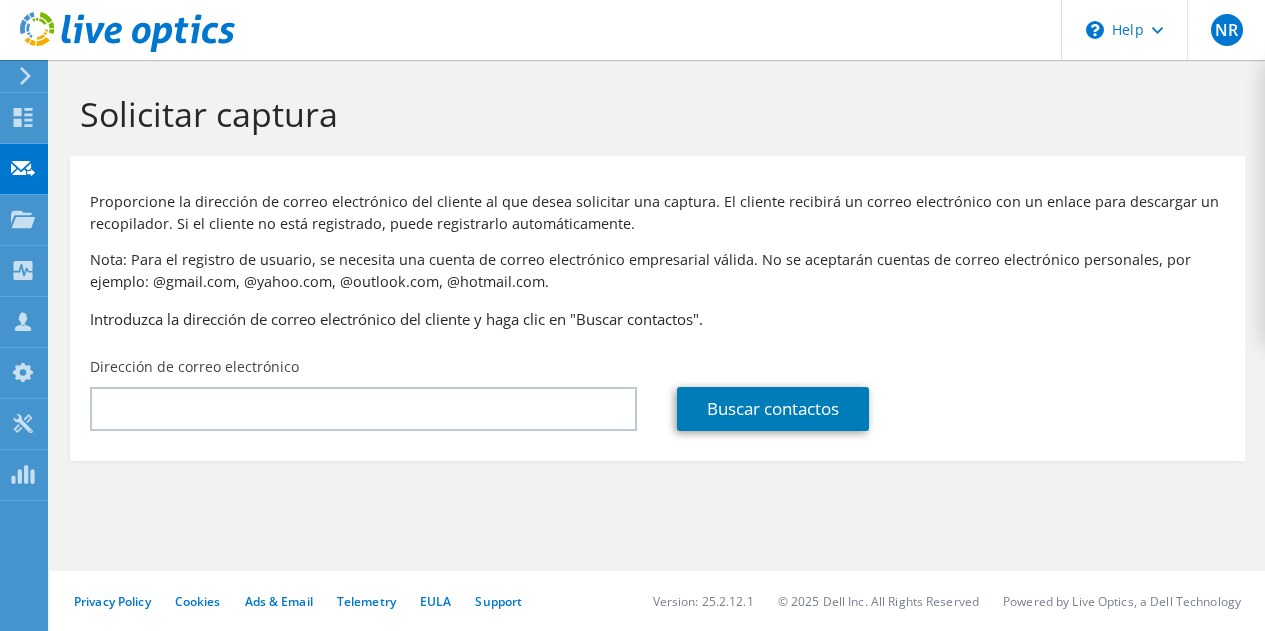 scroll, scrollTop: 0, scrollLeft: 0, axis: both 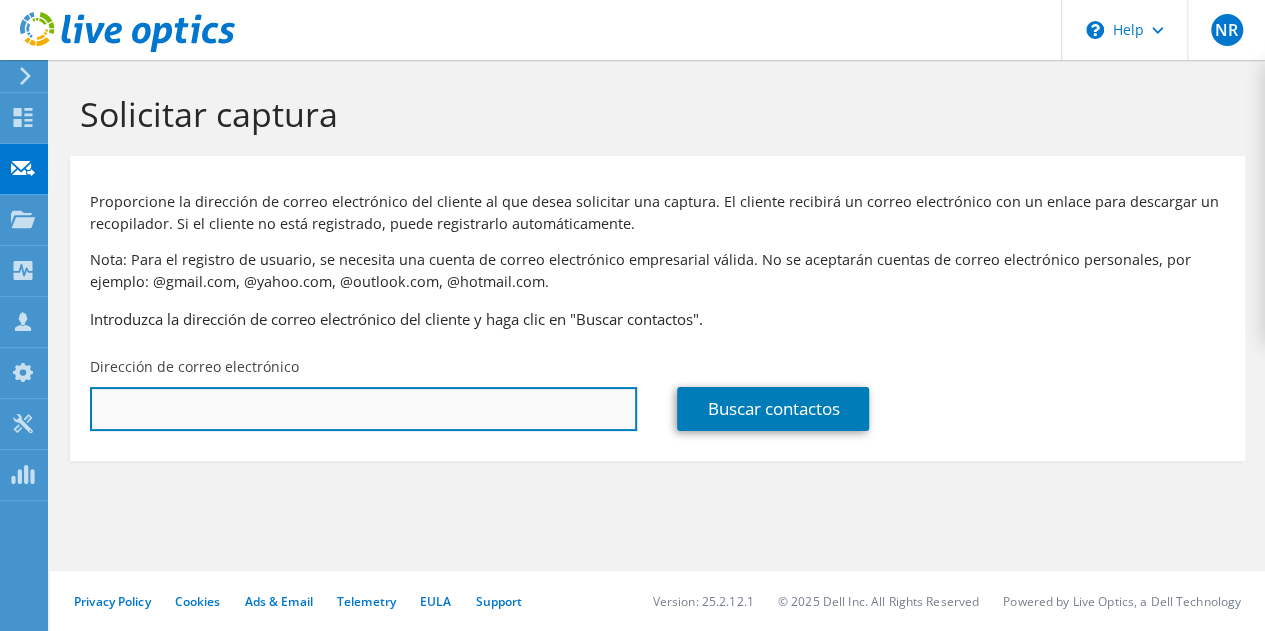 click at bounding box center (363, 409) 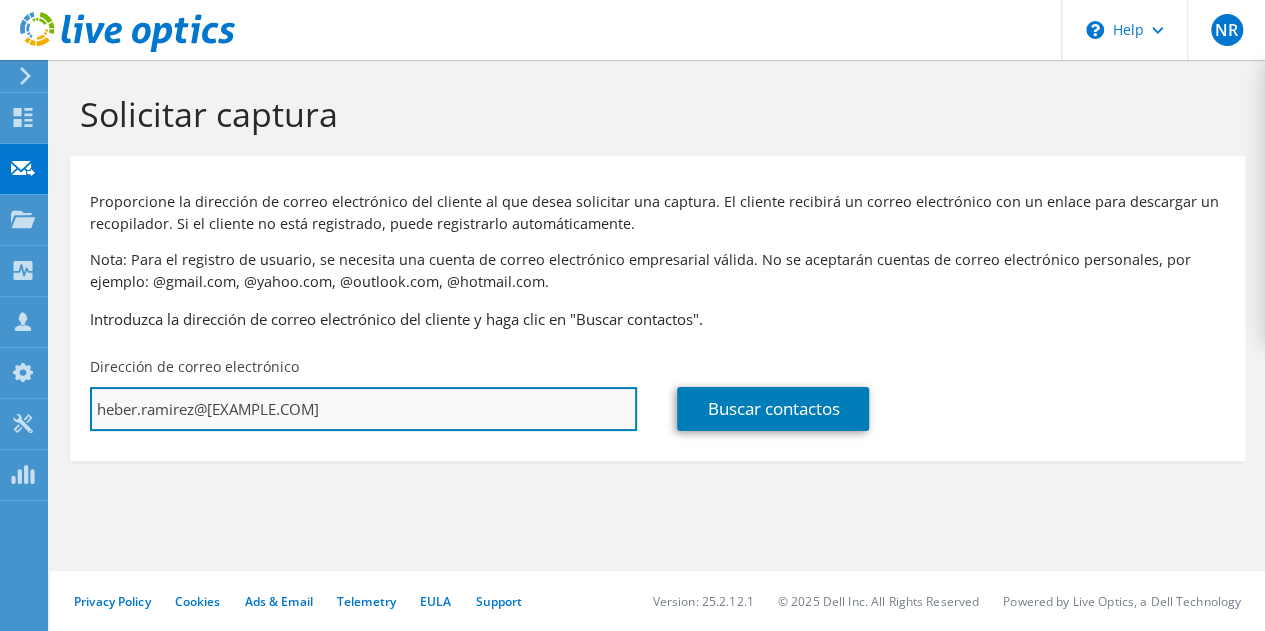 click on "heber.ramirez@[EXAMPLE.COM]" at bounding box center (363, 409) 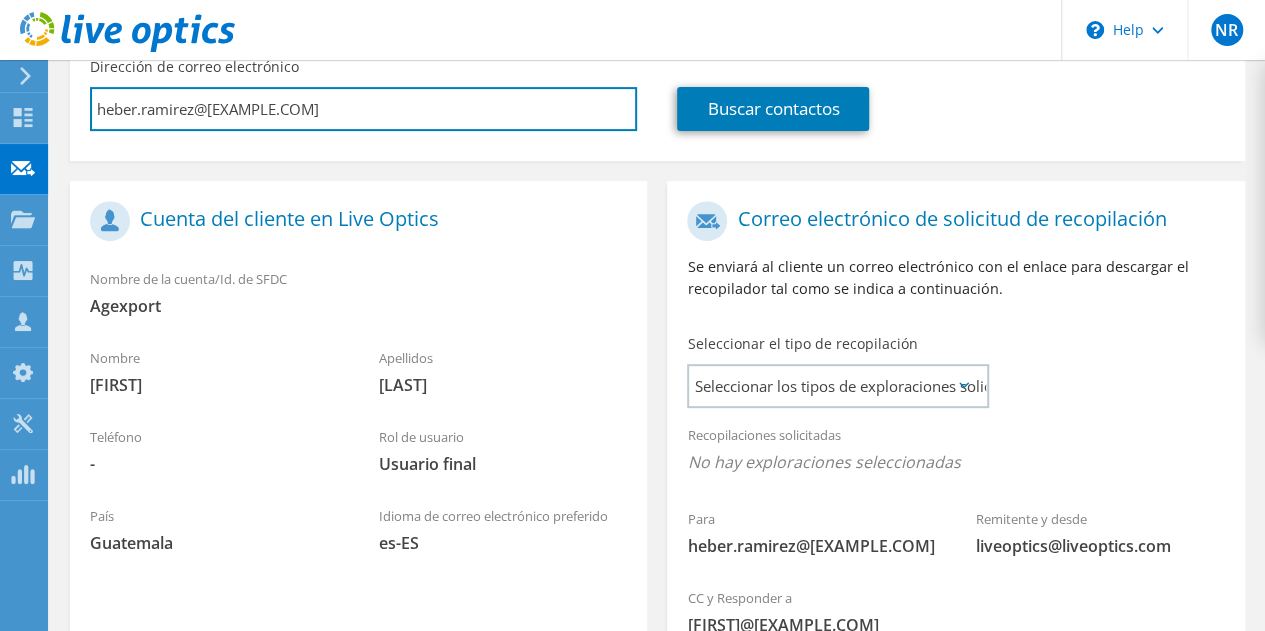 scroll, scrollTop: 320, scrollLeft: 0, axis: vertical 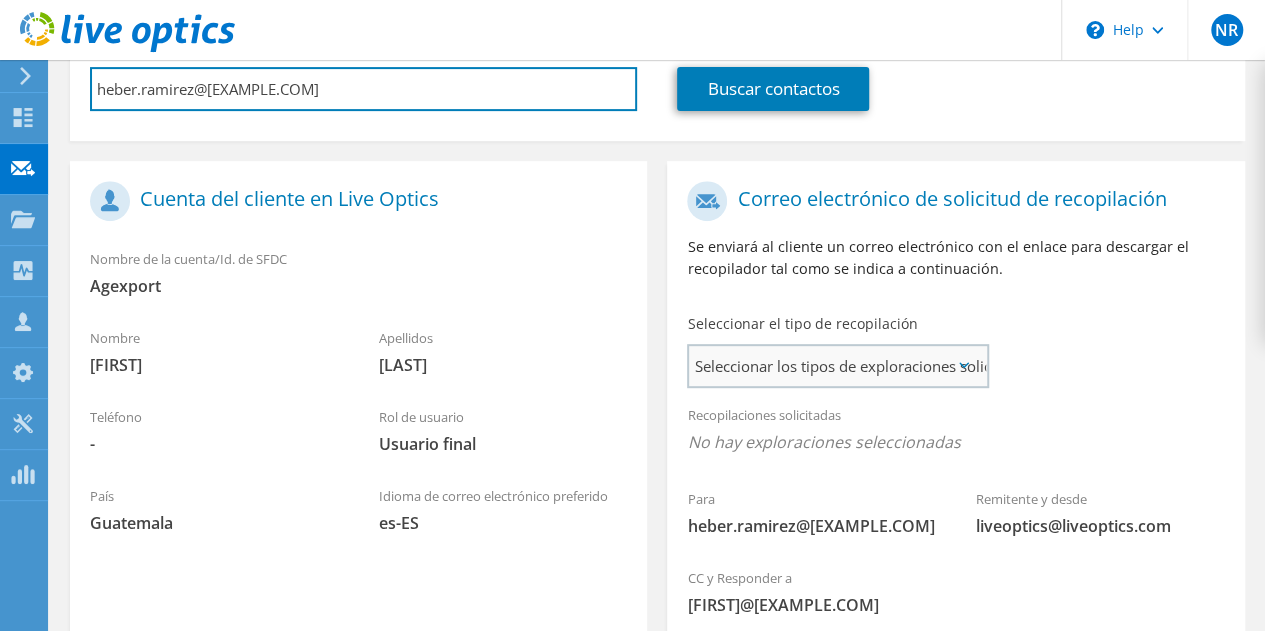type on "heber.ramirez@agexport.org.gt" 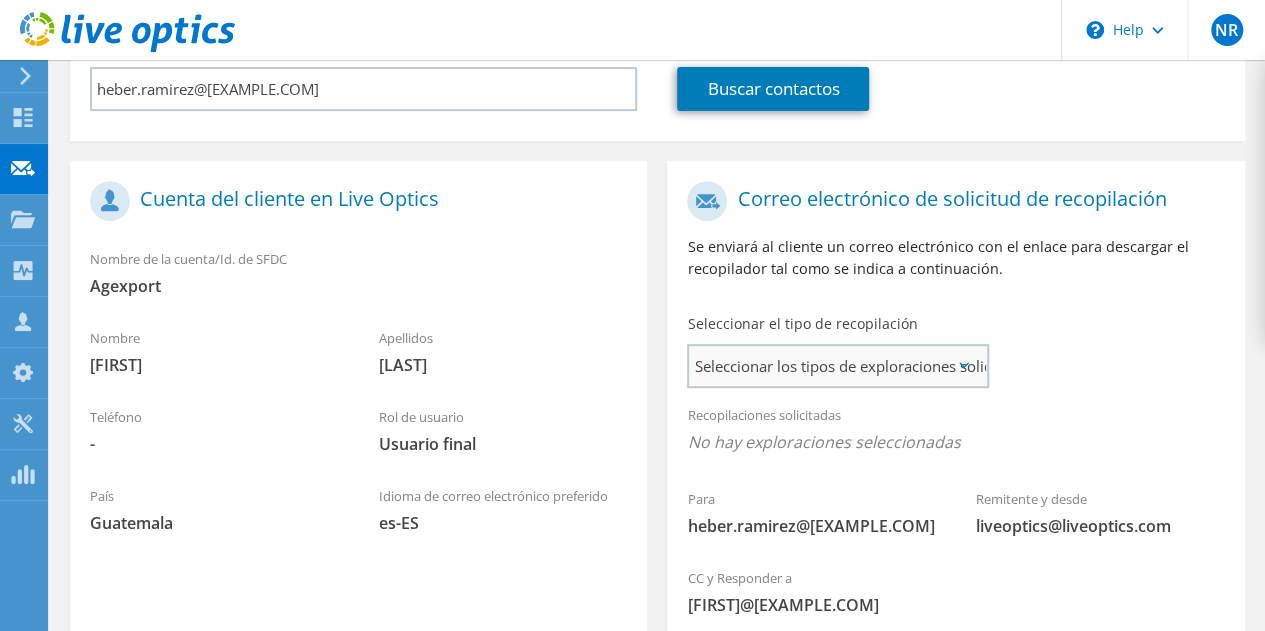 click on "Seleccionar los tipos de exploraciones solicitados" at bounding box center (837, 366) 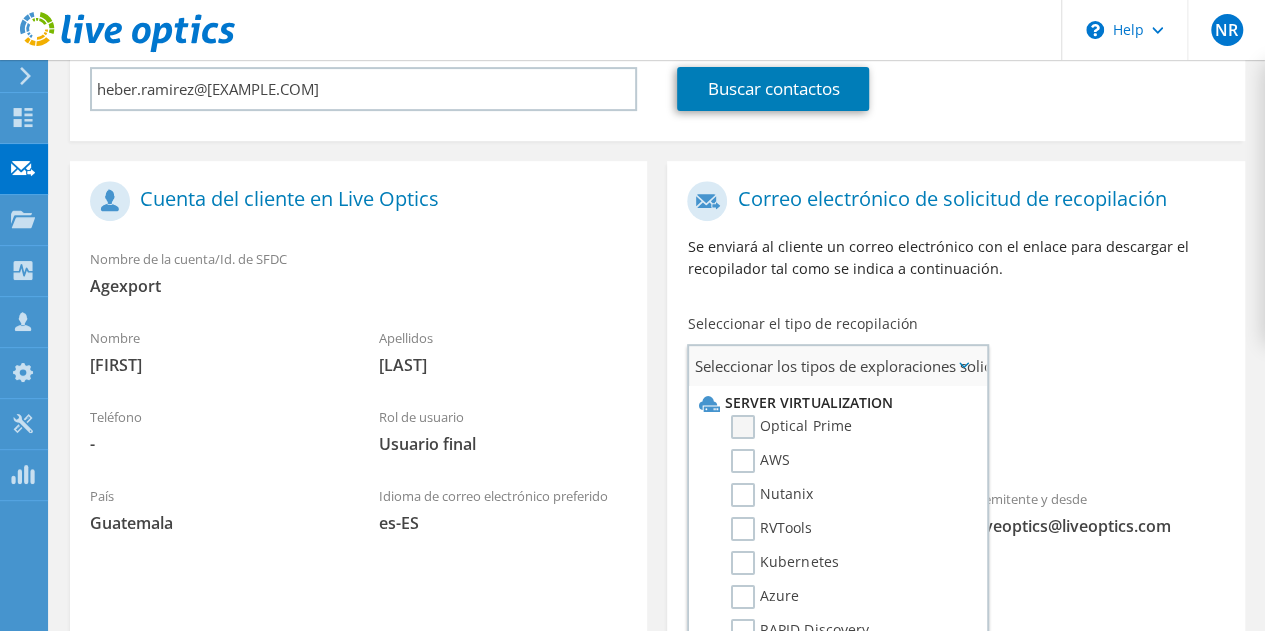 click on "Optical Prime" at bounding box center (791, 427) 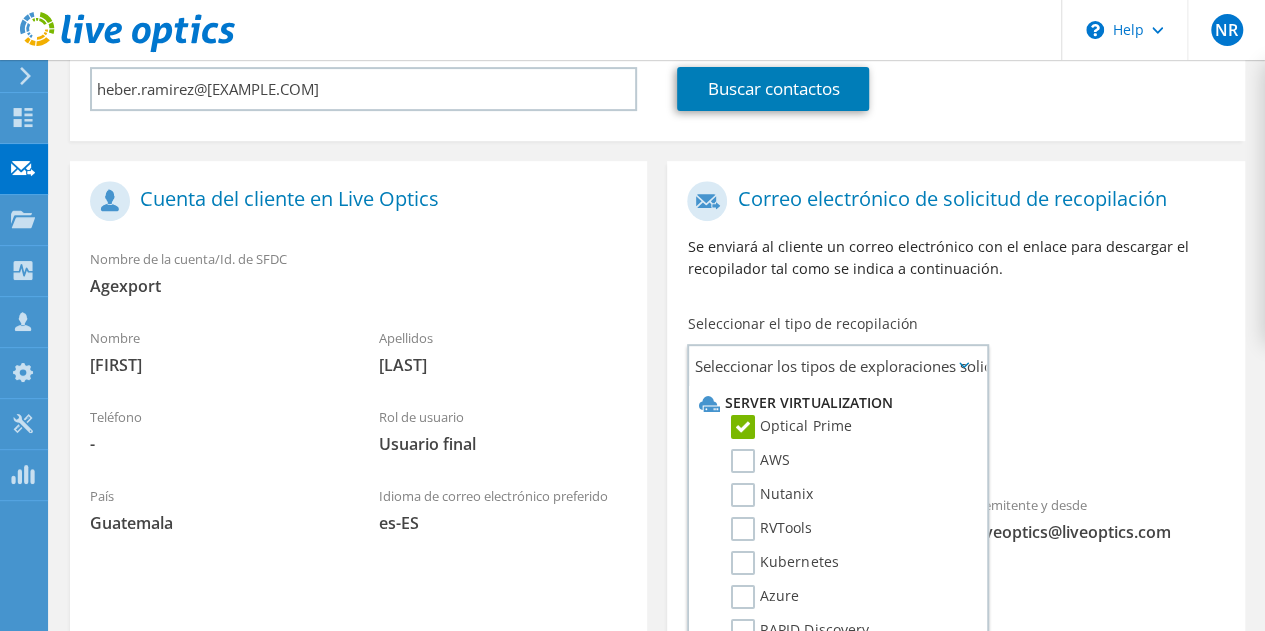 click on "Para
heber.ramirez@agexport.org.gt
Remitente y desde
liveoptics@liveoptics.com" at bounding box center (955, 367) 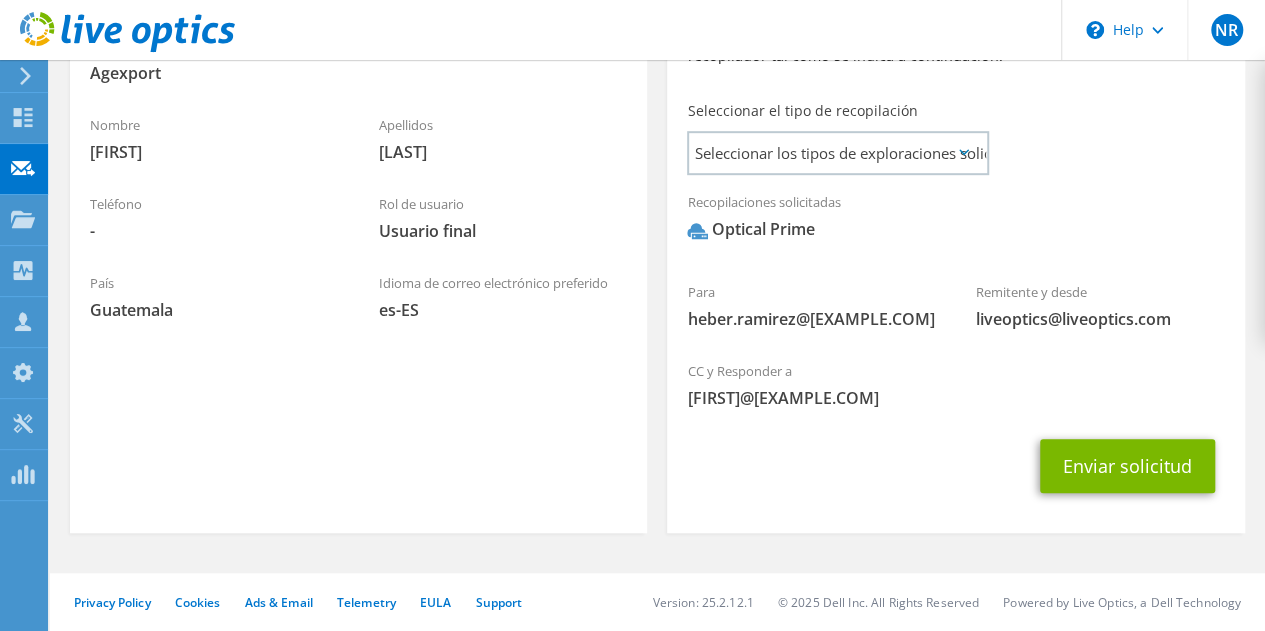 scroll, scrollTop: 536, scrollLeft: 0, axis: vertical 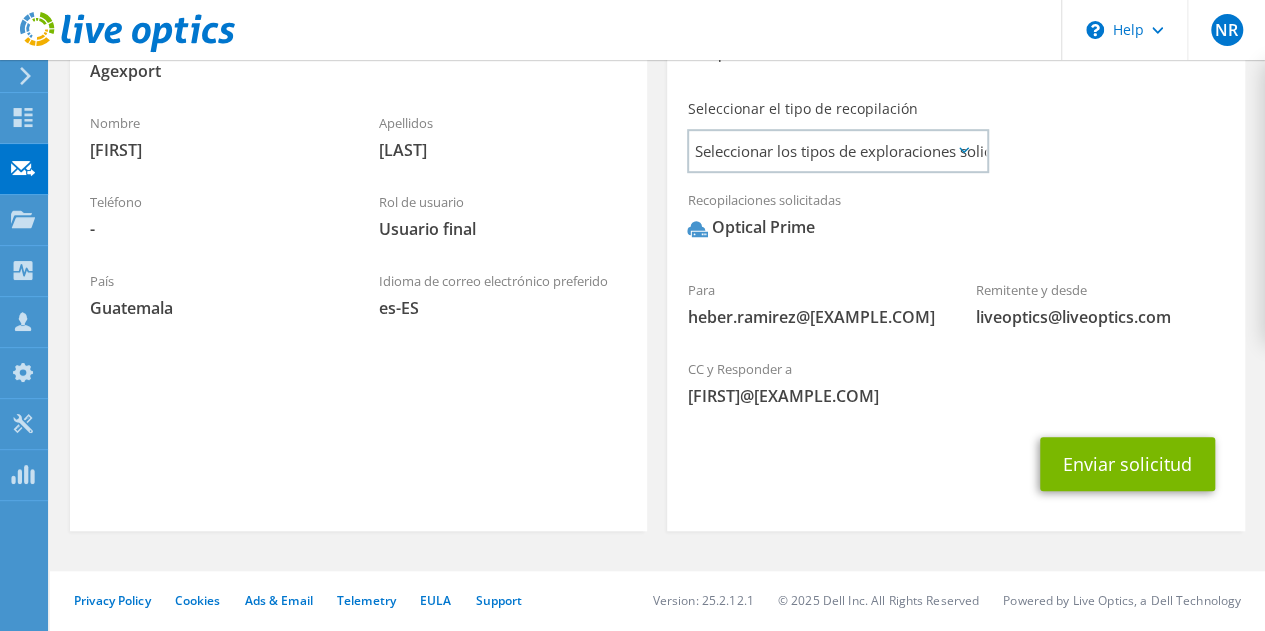 click on "Enviar solicitud" at bounding box center (955, 464) 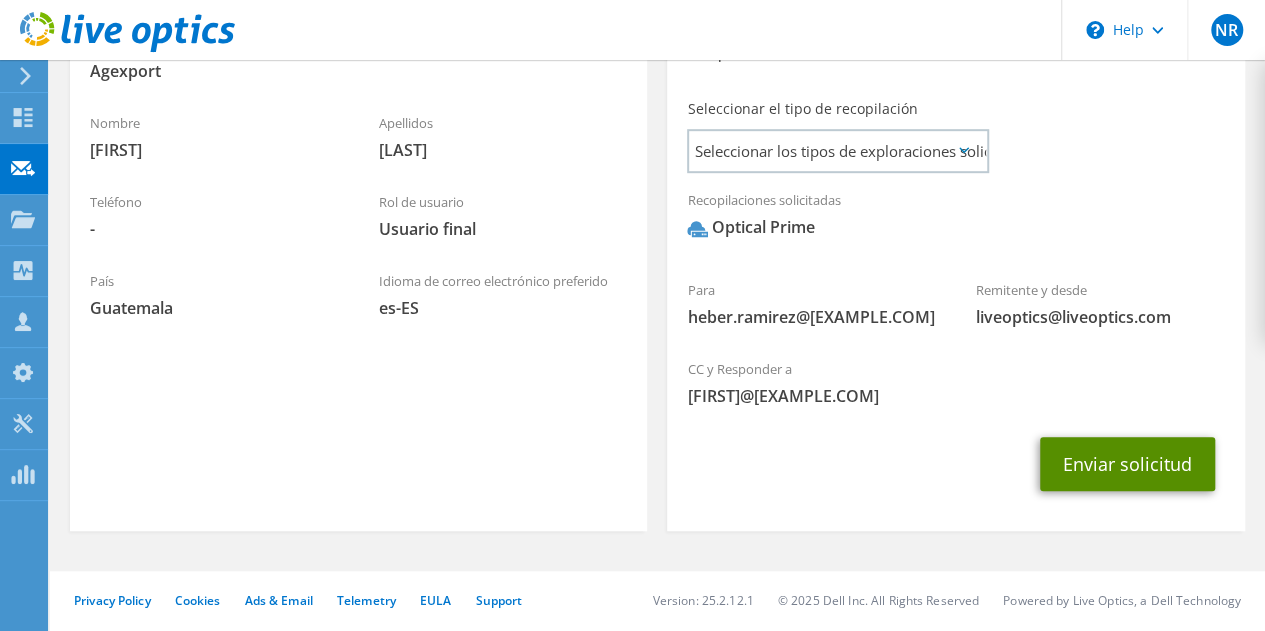 click on "Enviar solicitud" at bounding box center (1127, 464) 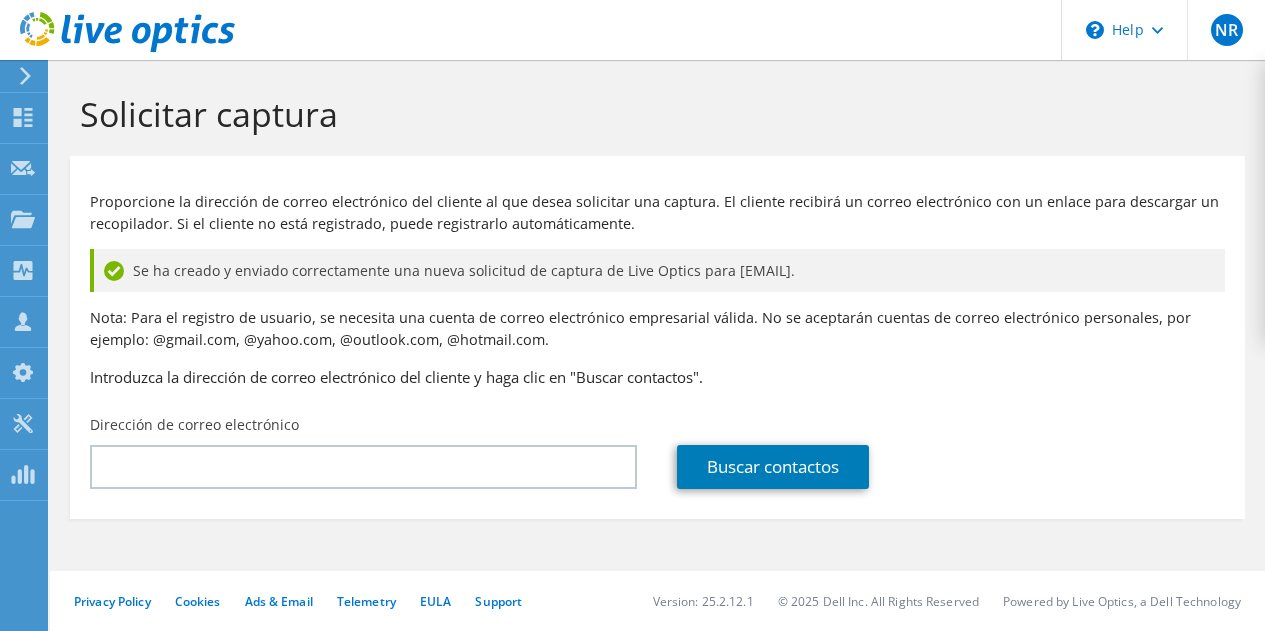 scroll, scrollTop: 0, scrollLeft: 0, axis: both 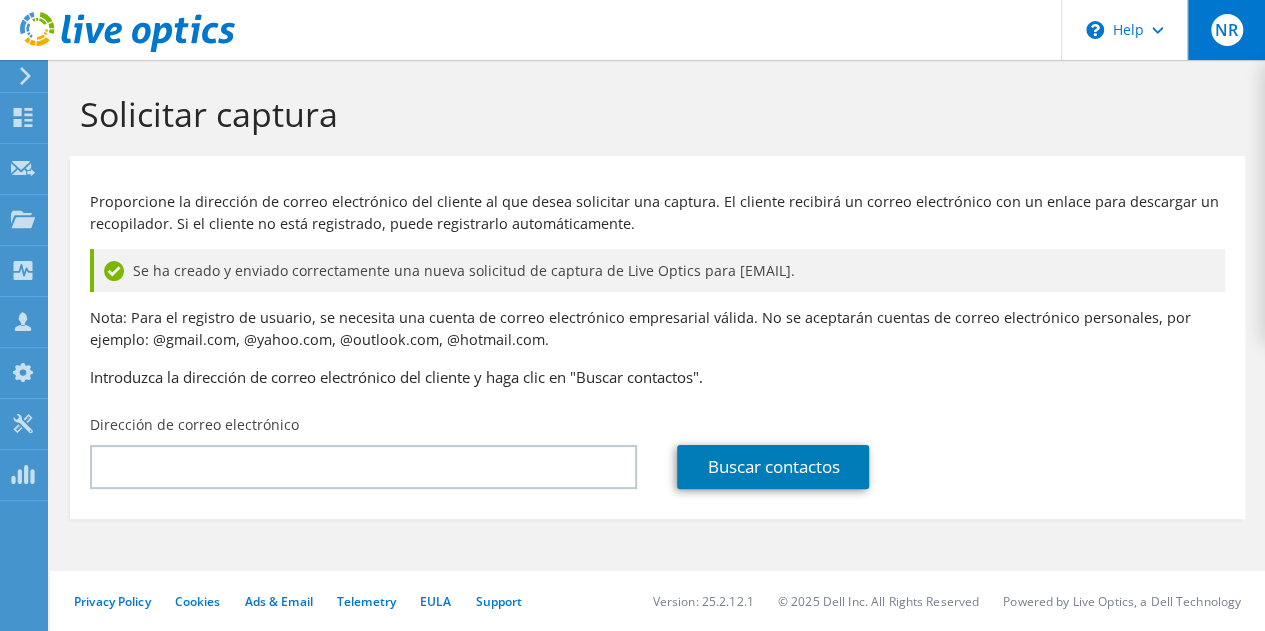 click on "NR" at bounding box center [1227, 30] 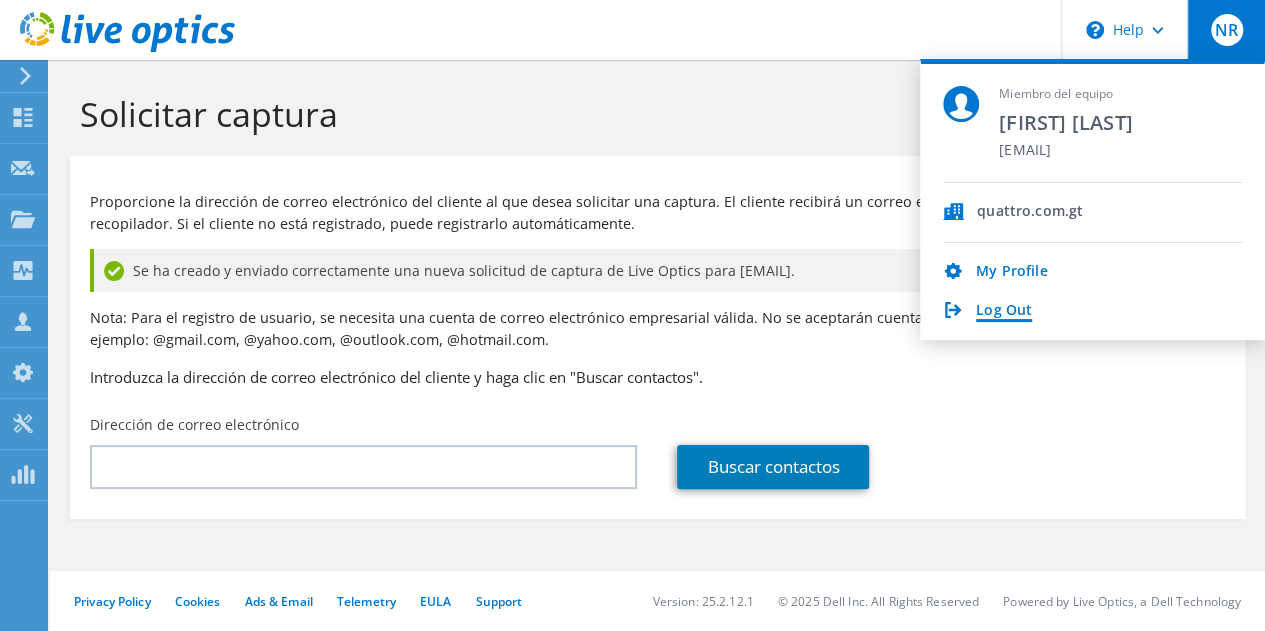 click on "Log Out" at bounding box center [1004, 311] 